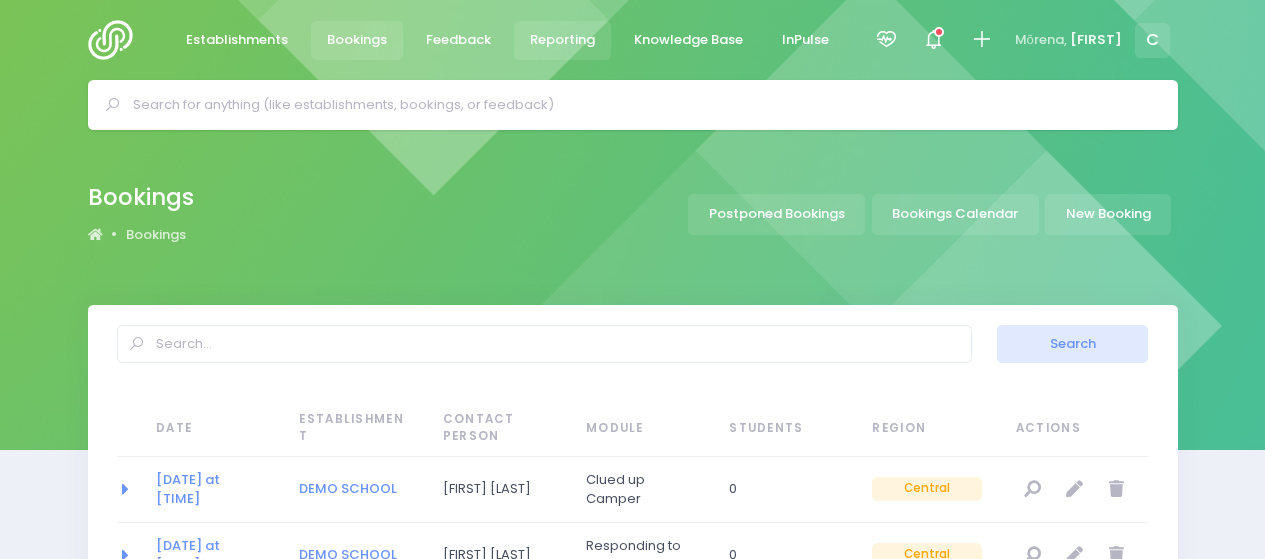 scroll, scrollTop: 0, scrollLeft: 0, axis: both 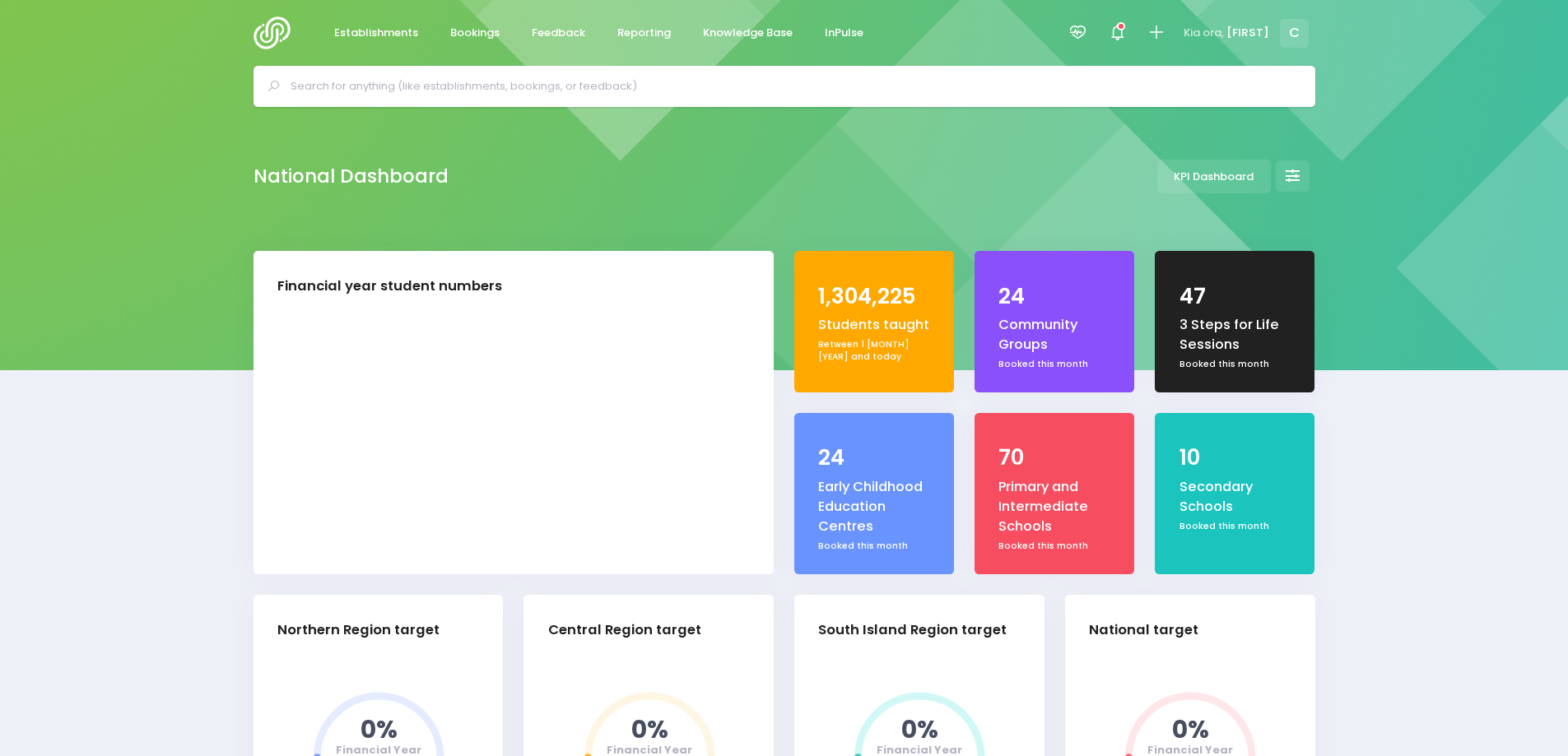 click at bounding box center (277, 33) 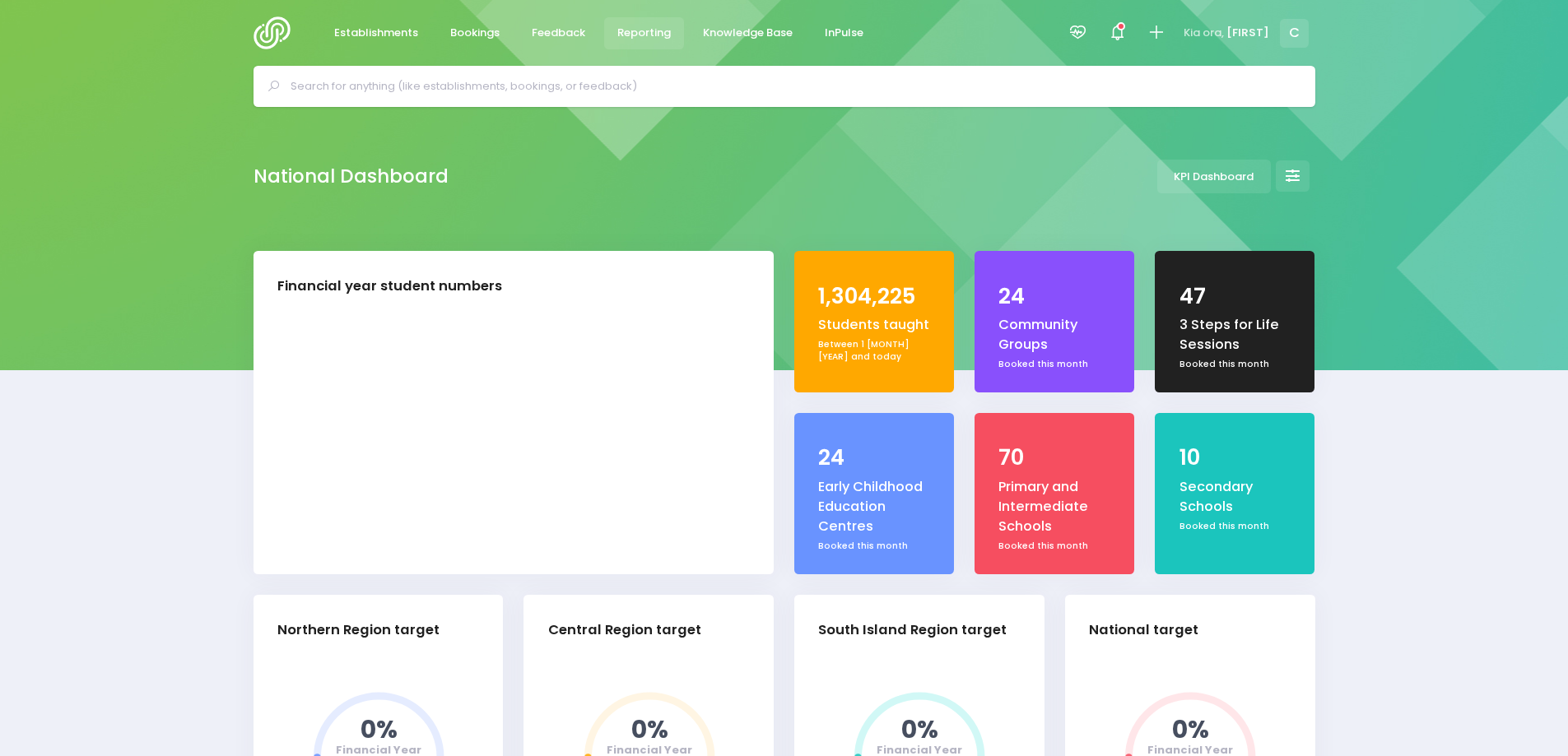 click on "Reporting" at bounding box center (644, 33) 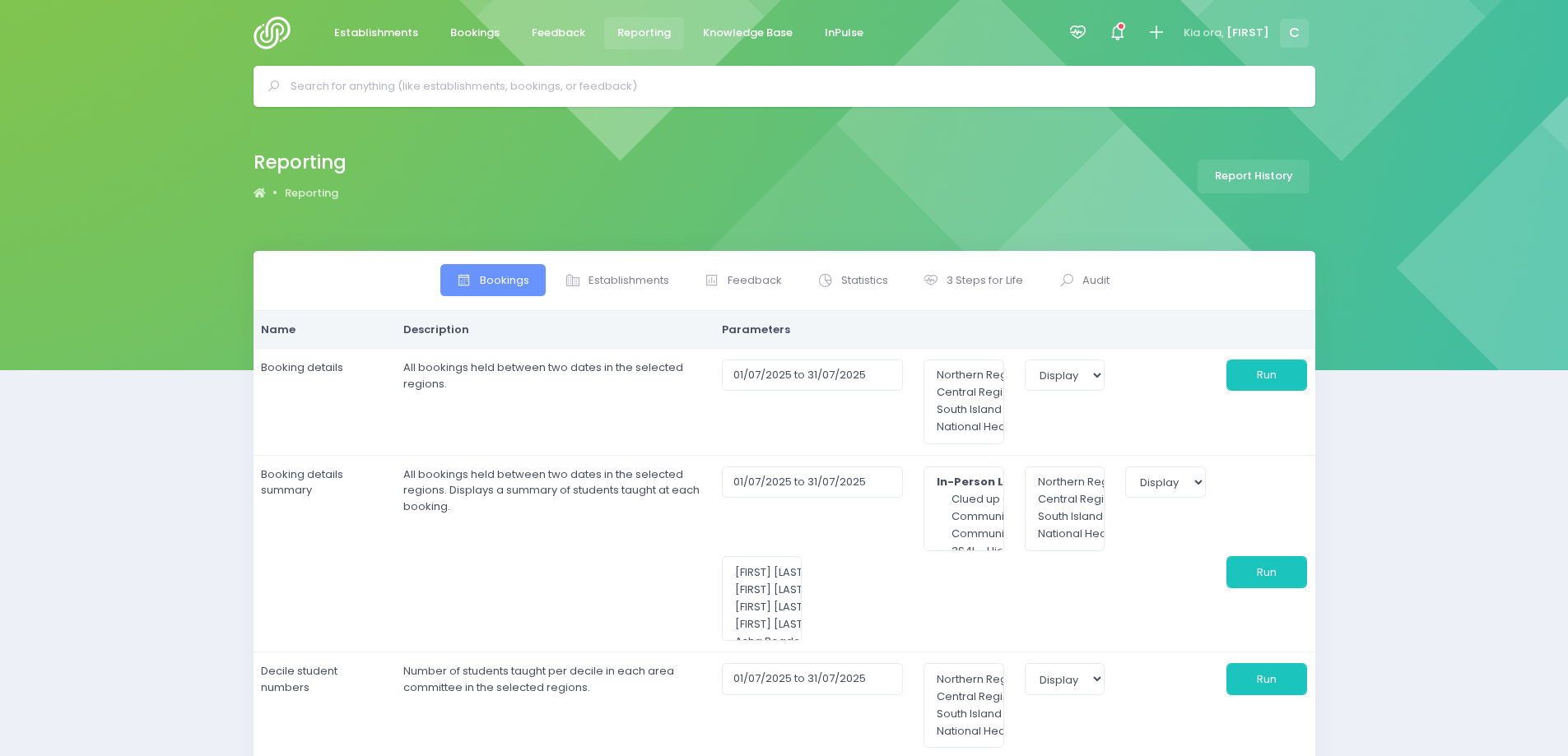 scroll, scrollTop: 0, scrollLeft: 0, axis: both 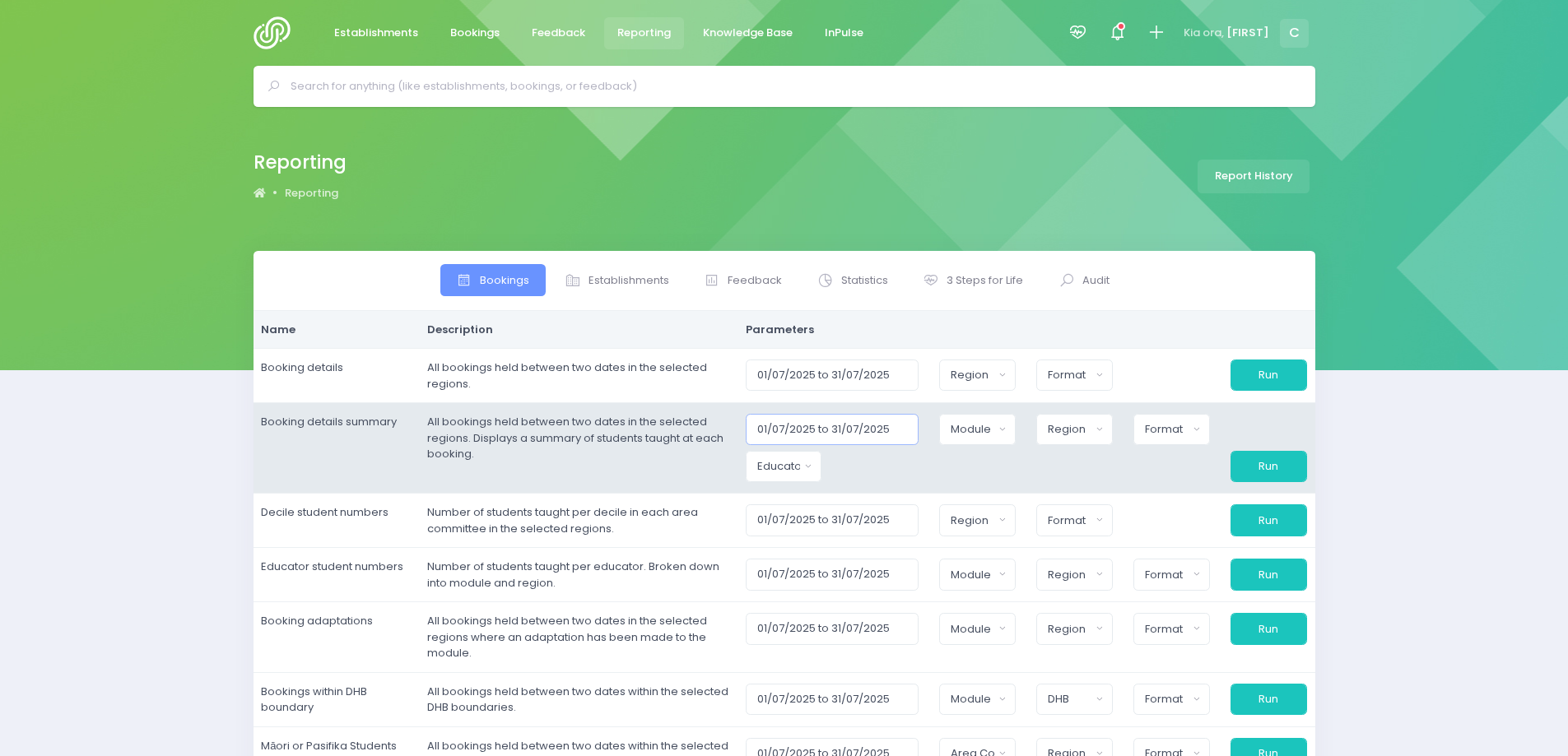 click on "01/07/2025 to 31/07/2025" at bounding box center [832, 429] 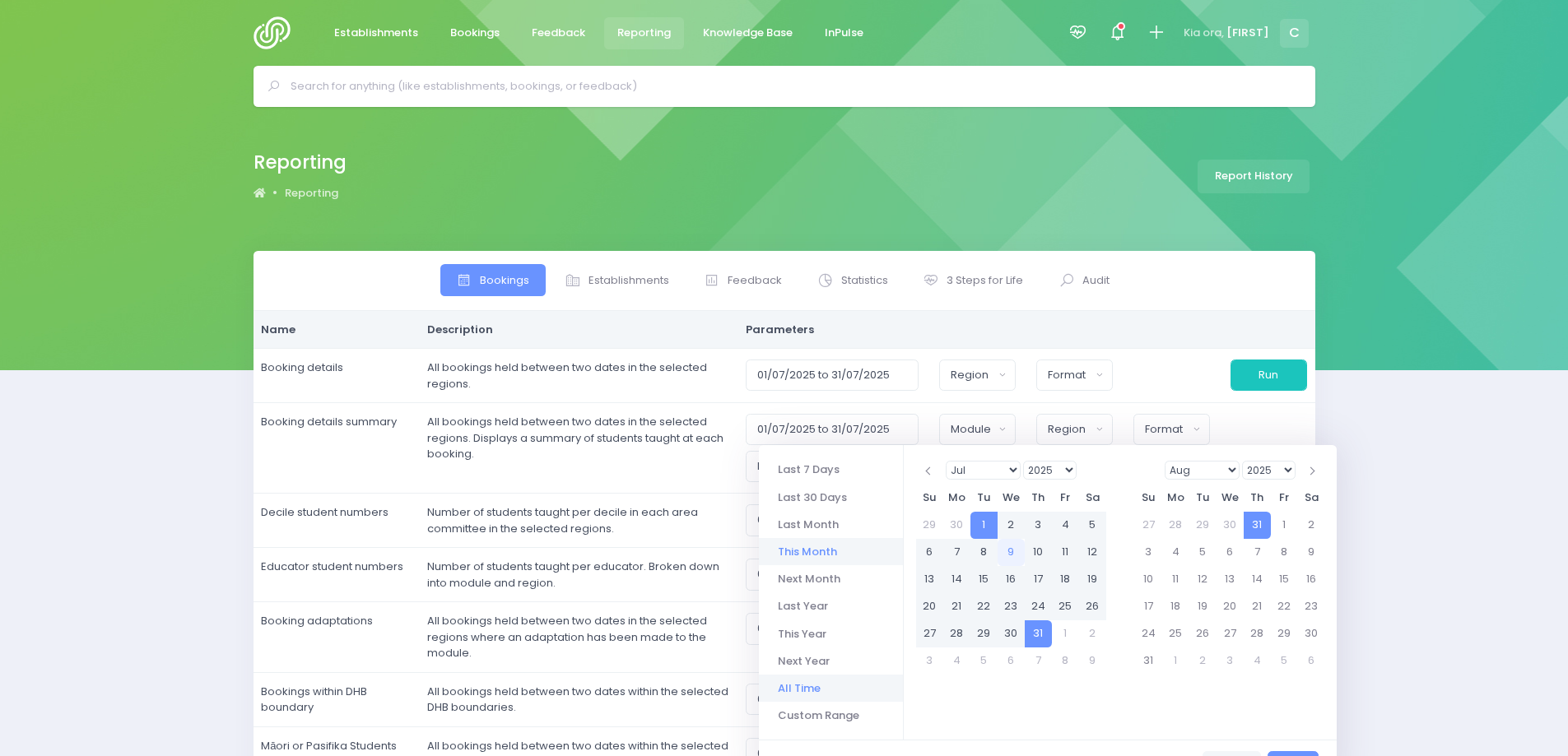 click on "All Time" at bounding box center [0, 0] 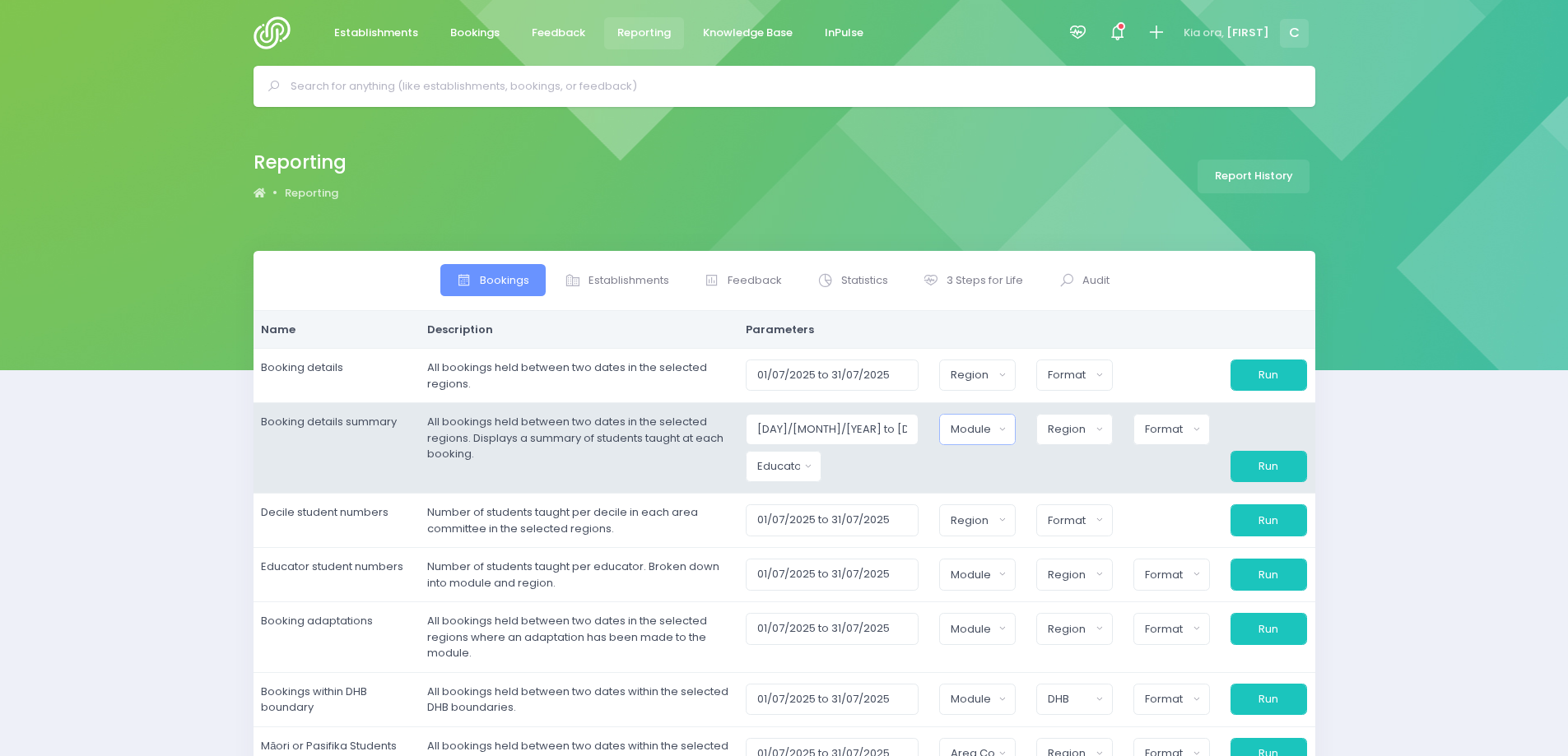 click on "Module" at bounding box center [972, 429] 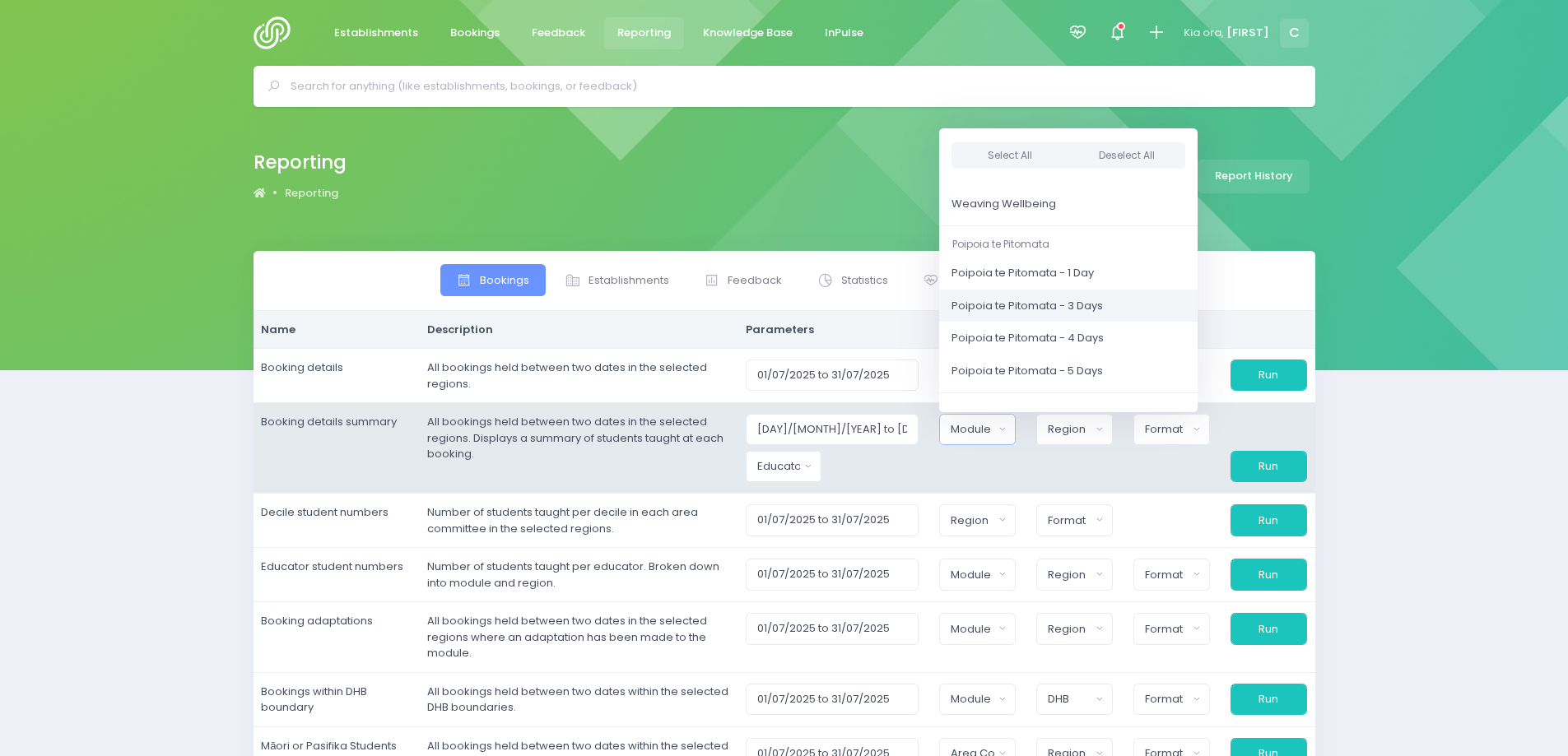 scroll, scrollTop: 242, scrollLeft: 0, axis: vertical 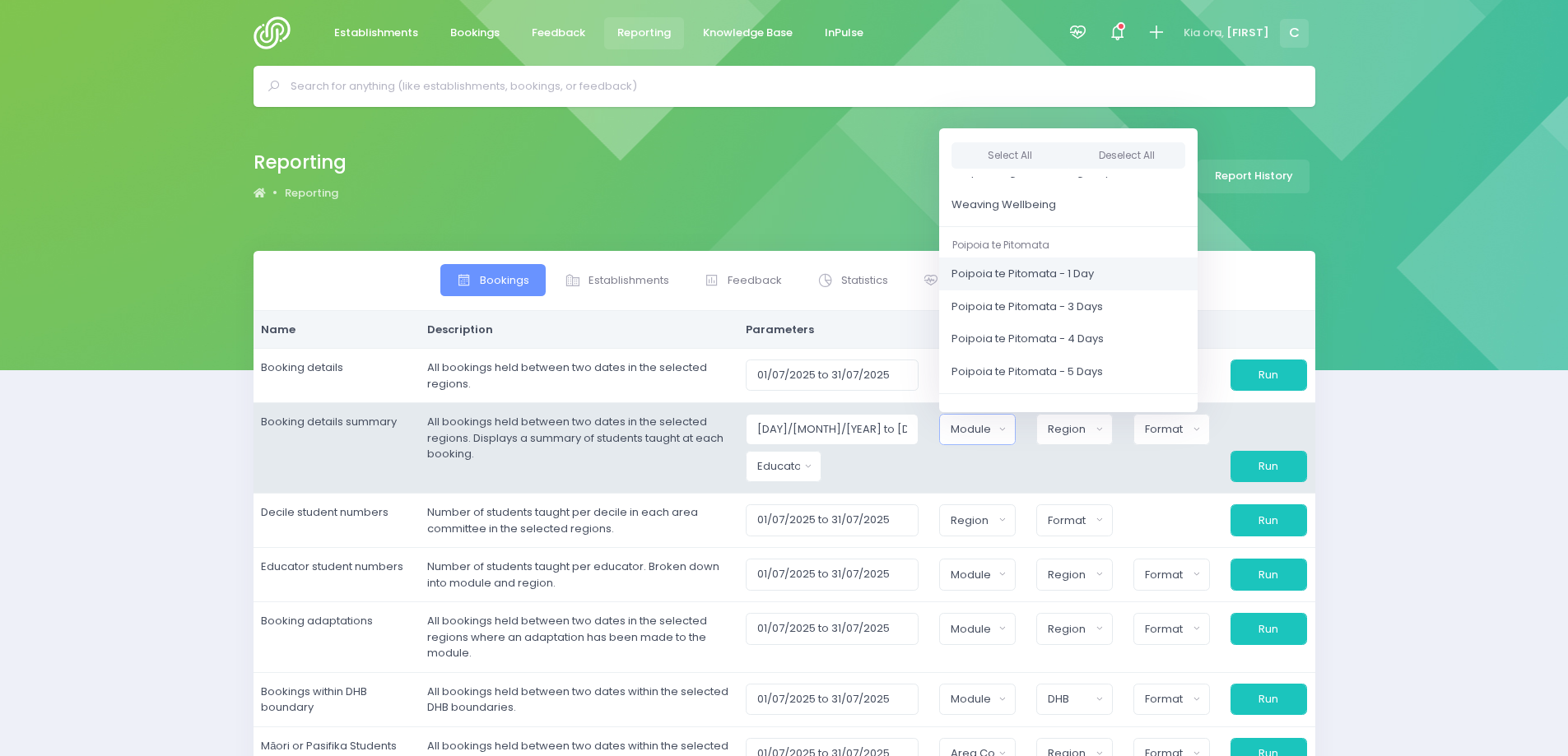 click on "Poipoia te Pitomata - 1 Day" at bounding box center (1022, 274) 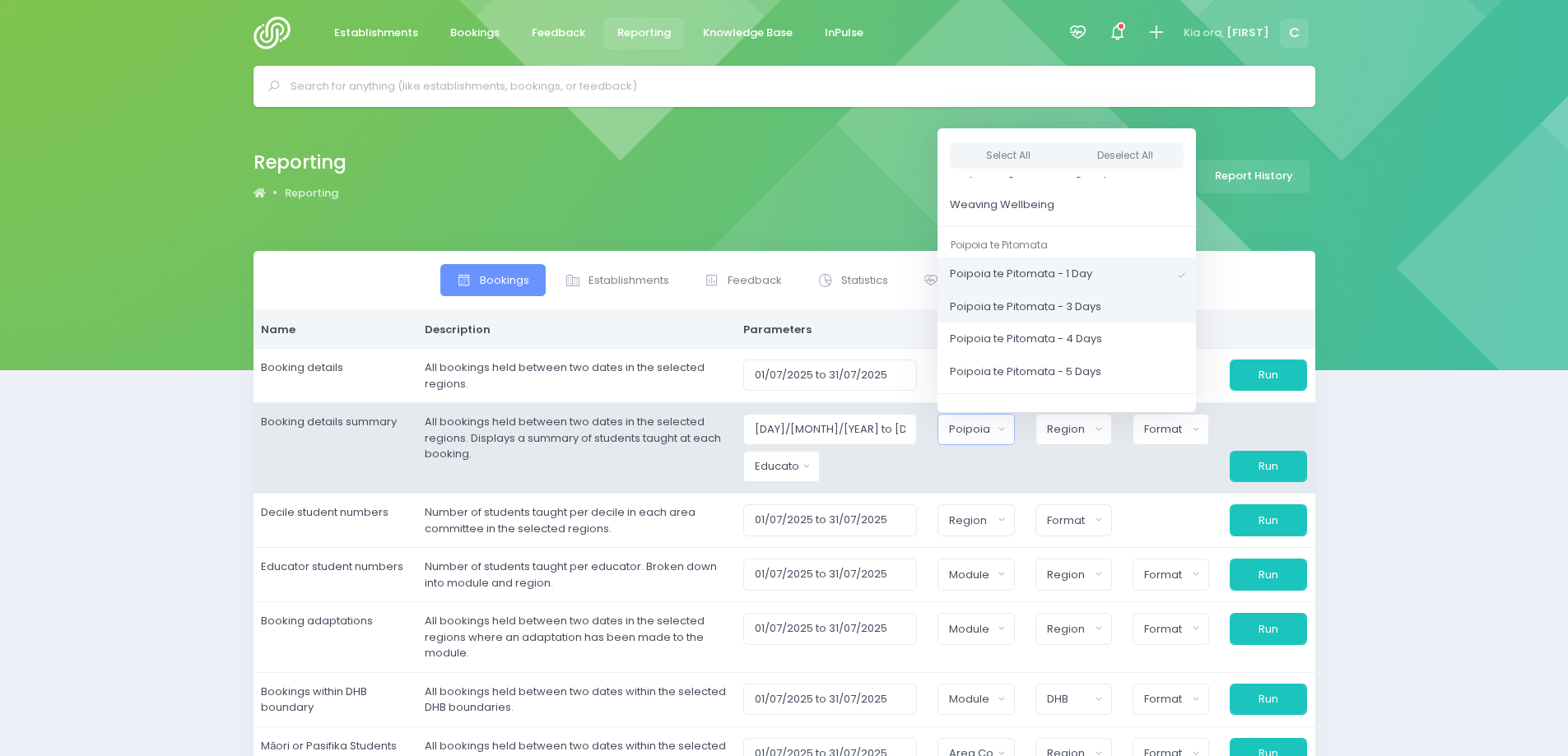 scroll, scrollTop: 159, scrollLeft: 0, axis: vertical 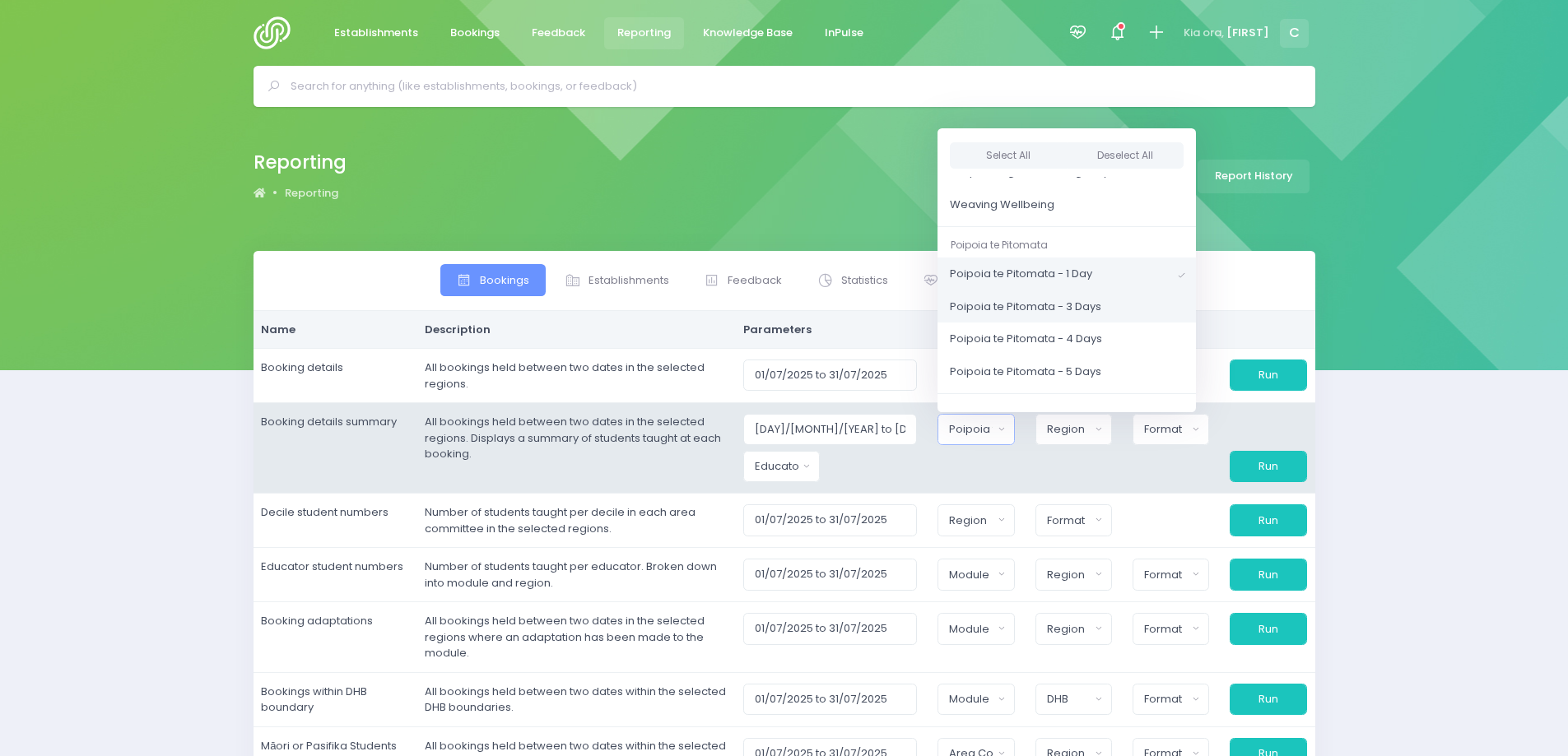 click on "Poipoia te Pitomata - 3 Days" at bounding box center (1026, 307) 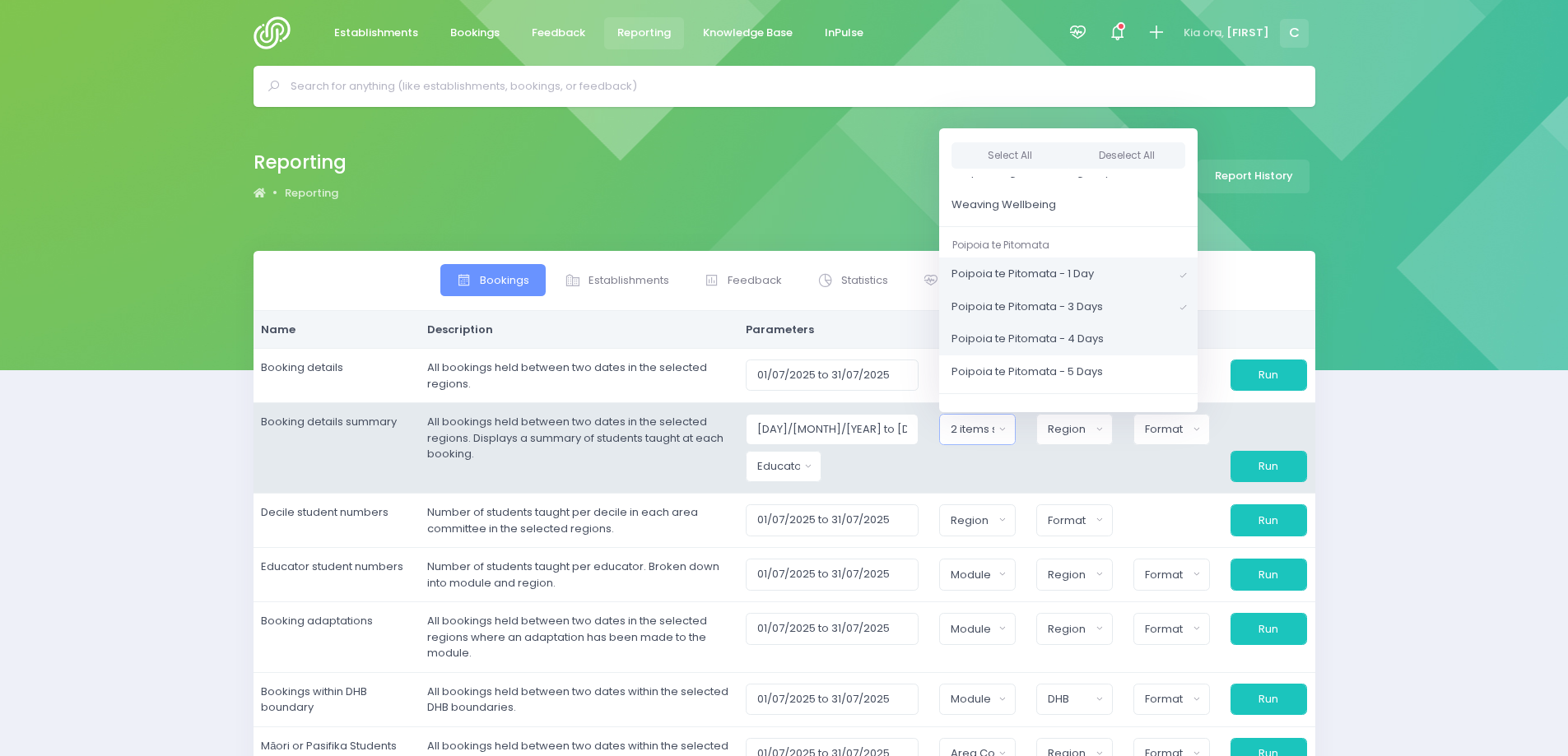 click on "Poipoia te Pitomata - 4 Days" at bounding box center [1068, 339] 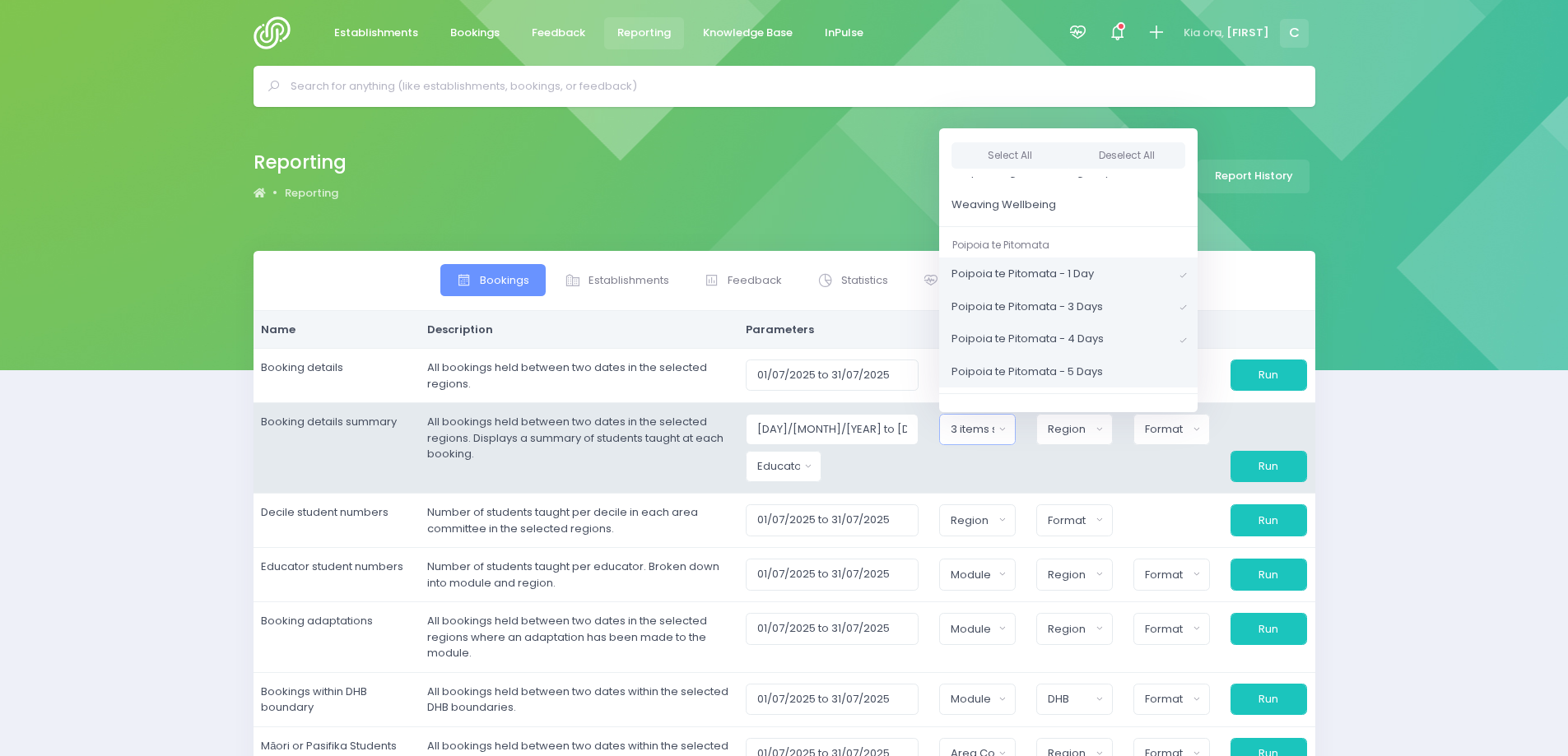 click on "Poipoia te Pitomata - 5 Days" at bounding box center [1068, 372] 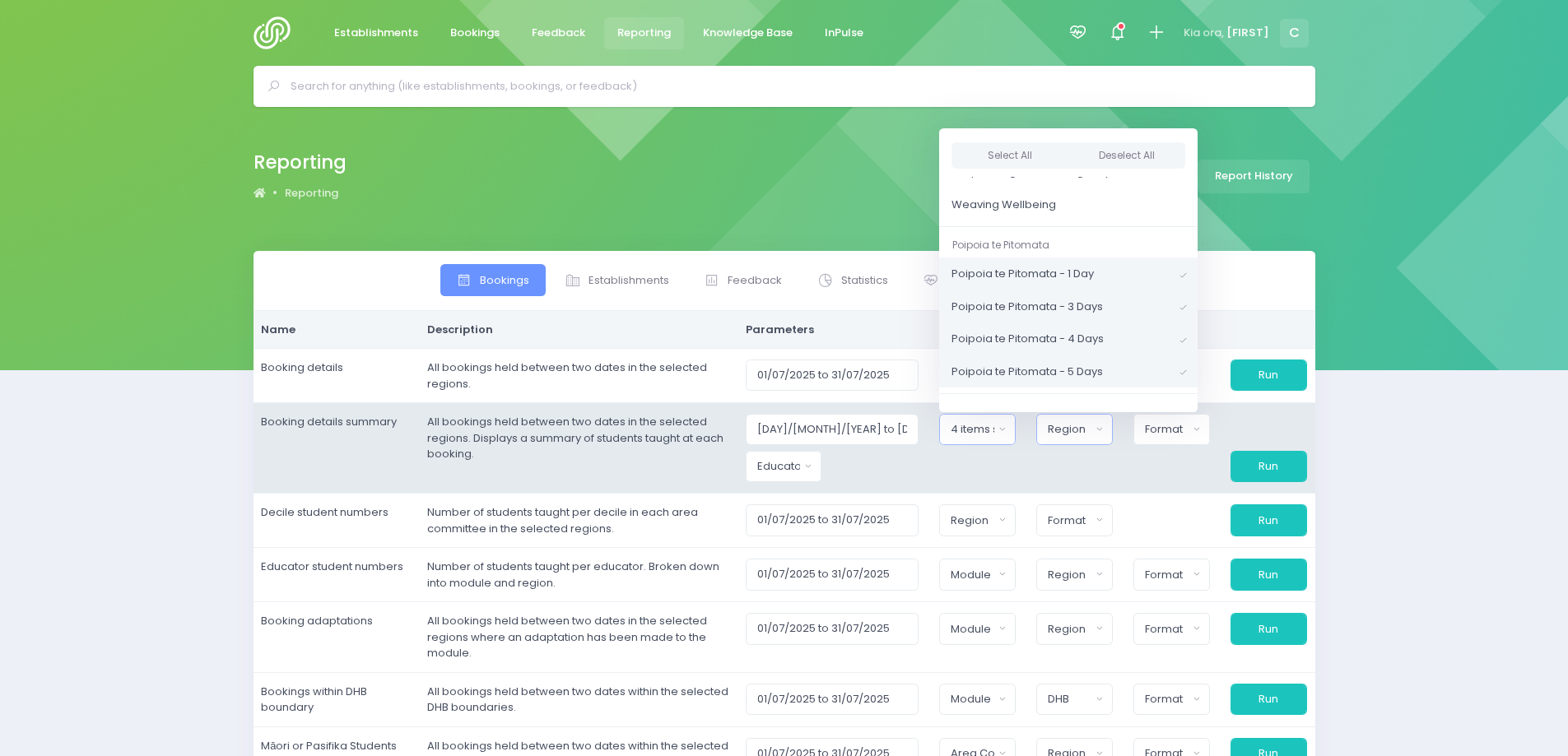 click on "Region" at bounding box center (1069, 429) 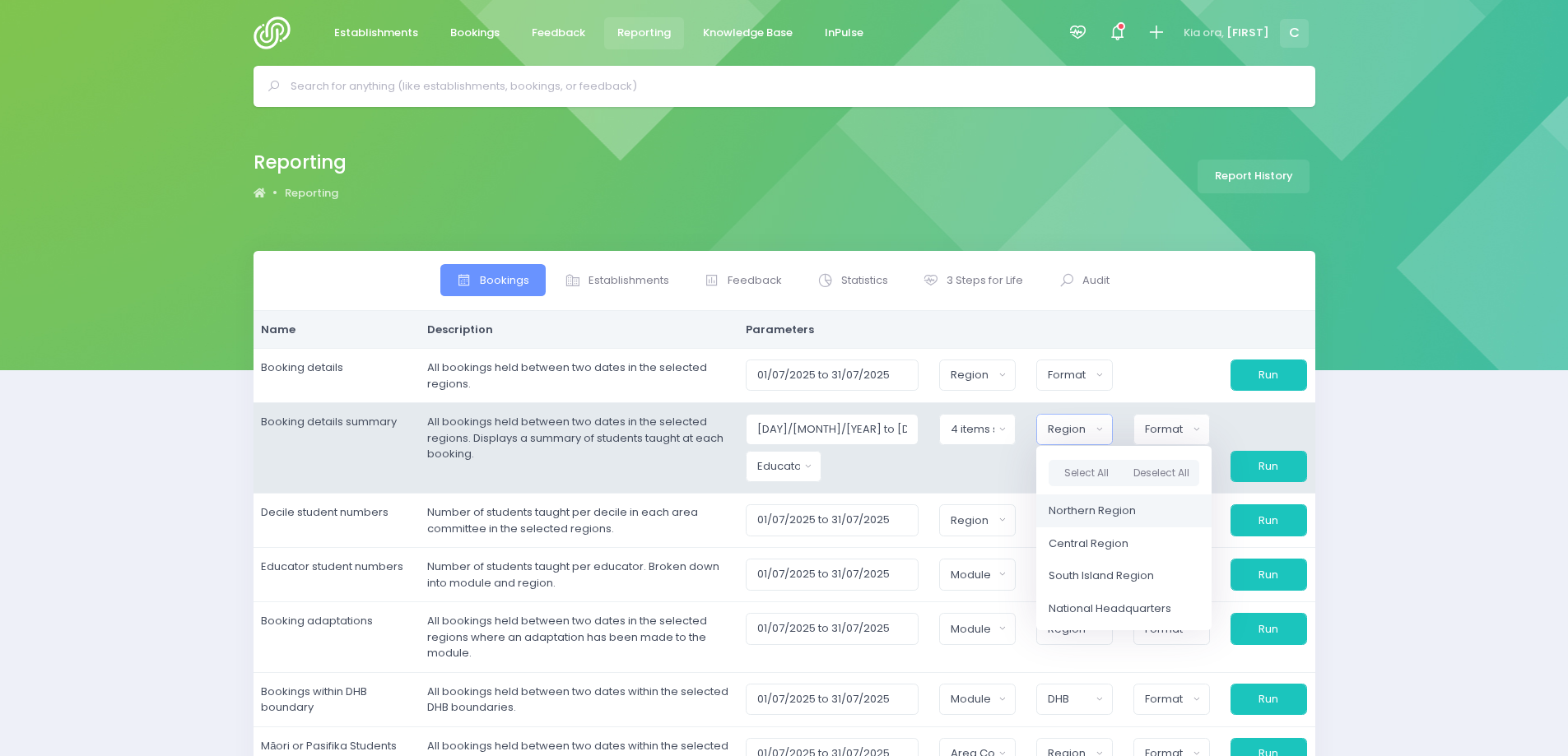 drag, startPoint x: 1098, startPoint y: 516, endPoint x: 1103, endPoint y: 464, distance: 52.23983 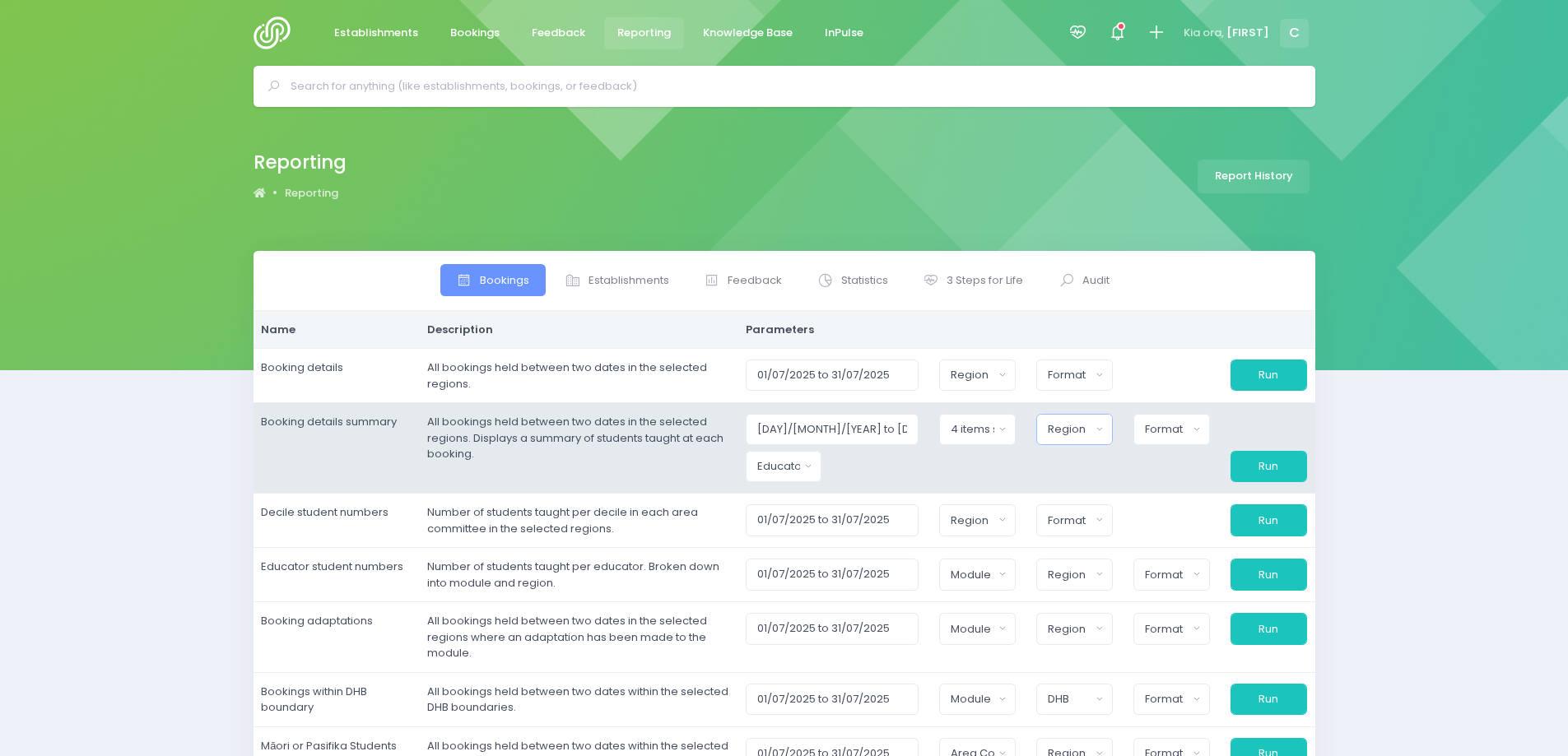 click on "Region" at bounding box center (1069, 429) 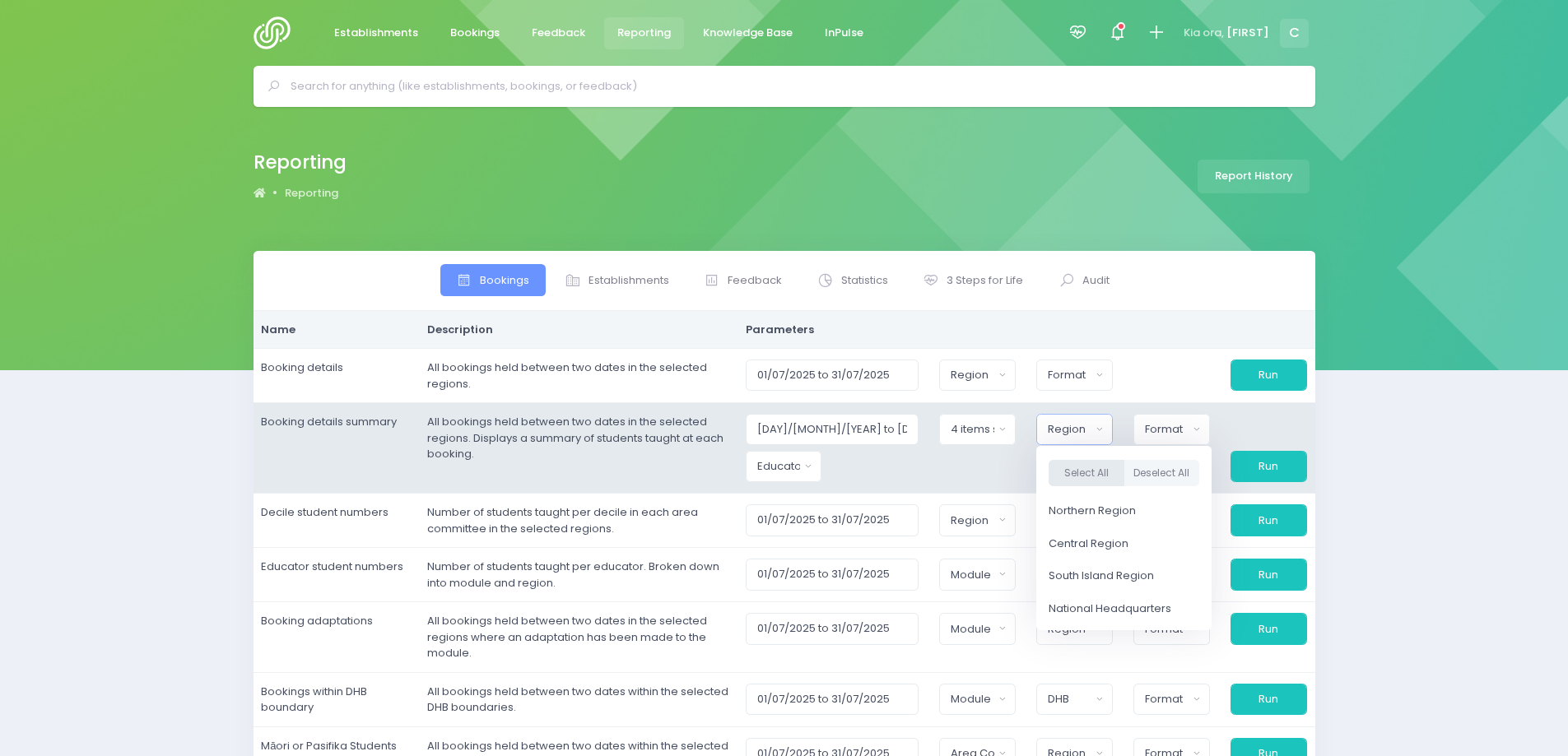 click on "Select All" at bounding box center [1086, 473] 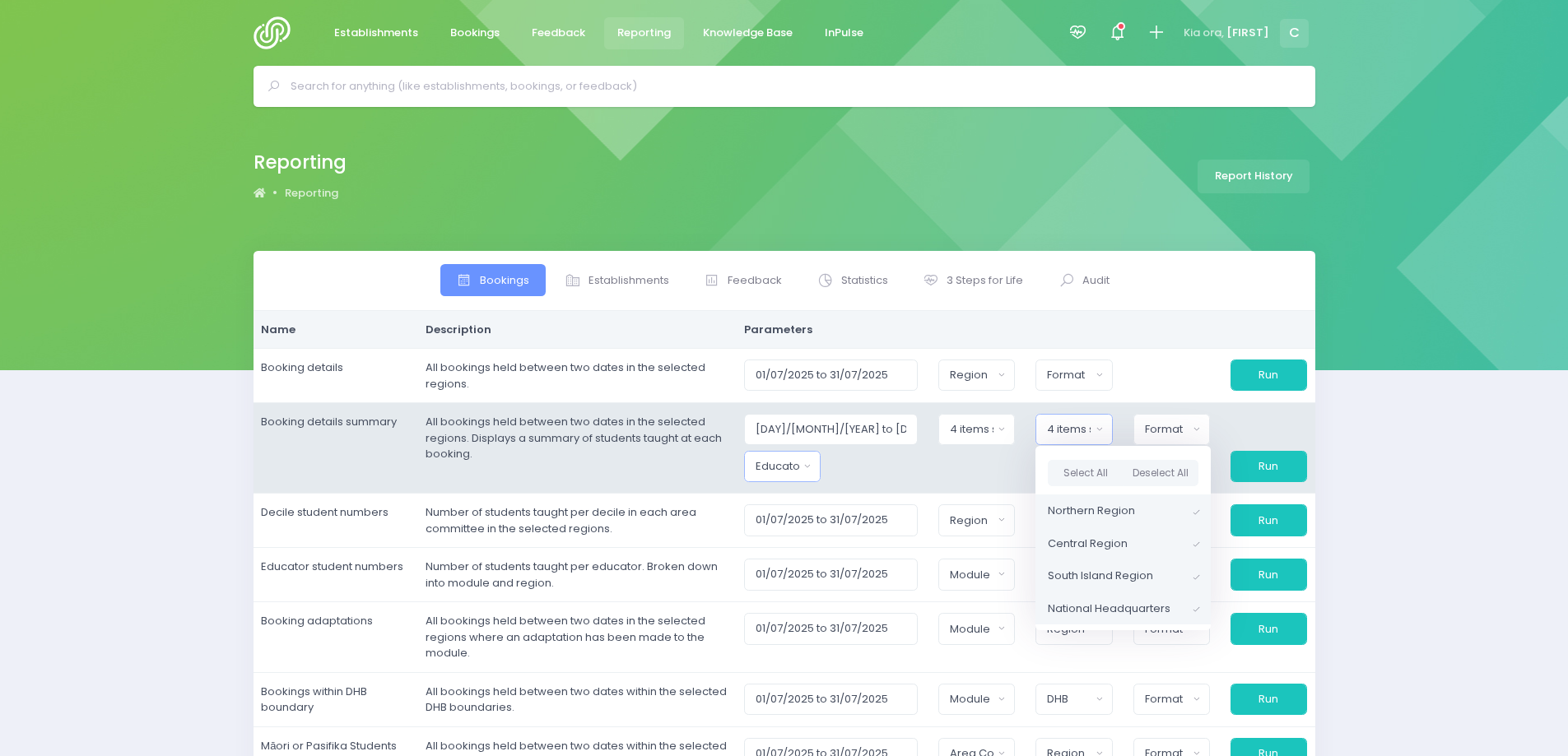 click on "Educator" at bounding box center [971, 375] 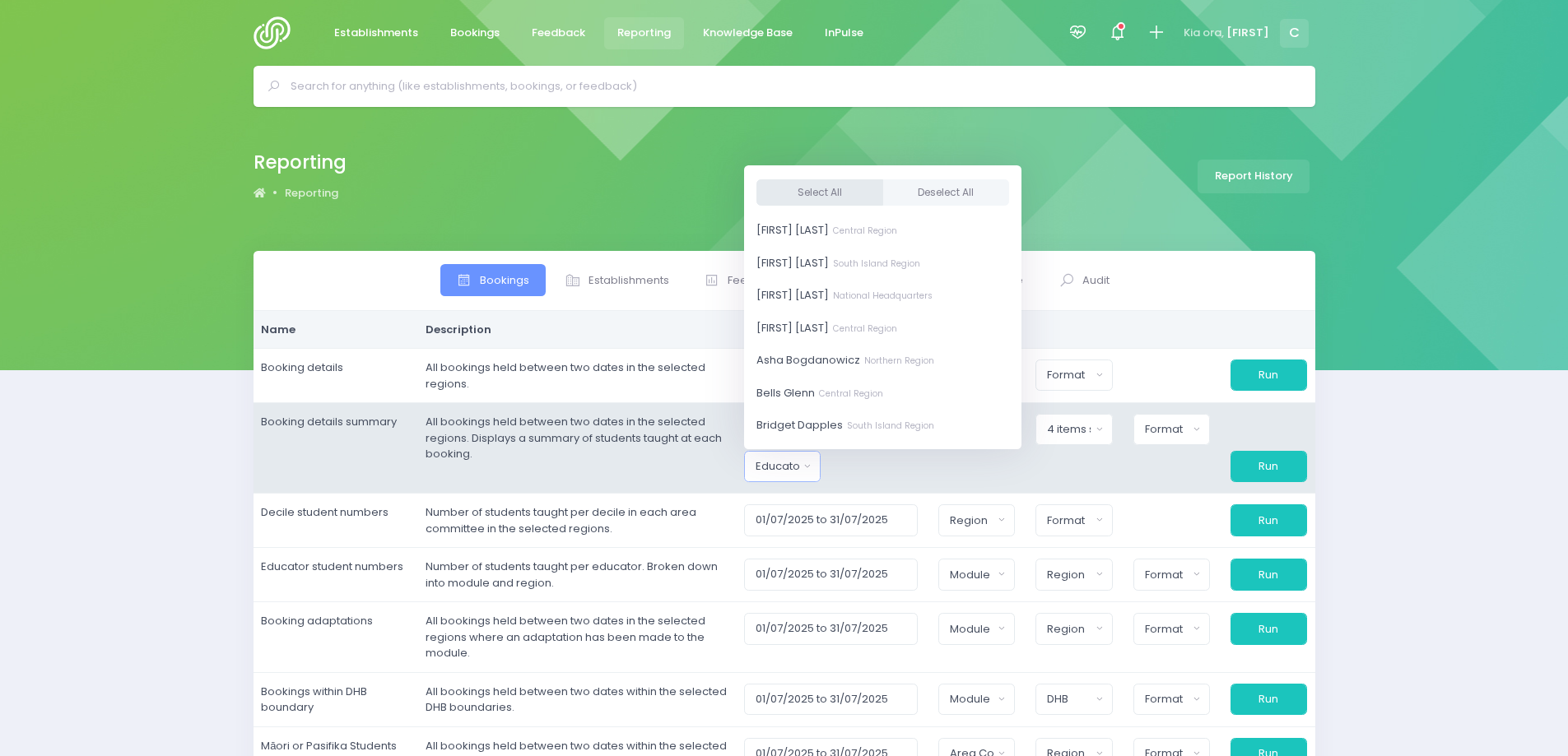 click on "Select All" at bounding box center (820, 192) 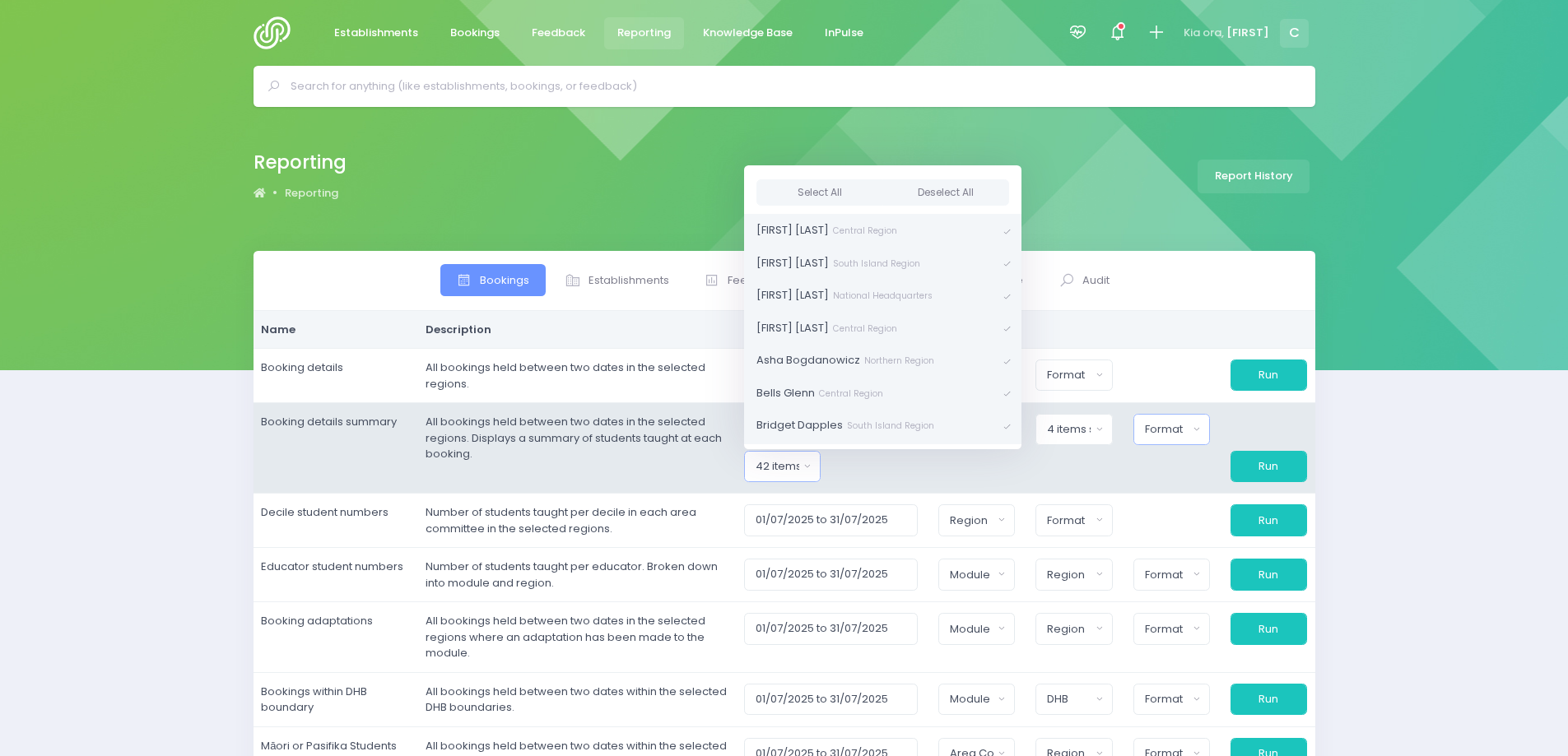 click on "Format" at bounding box center (1166, 429) 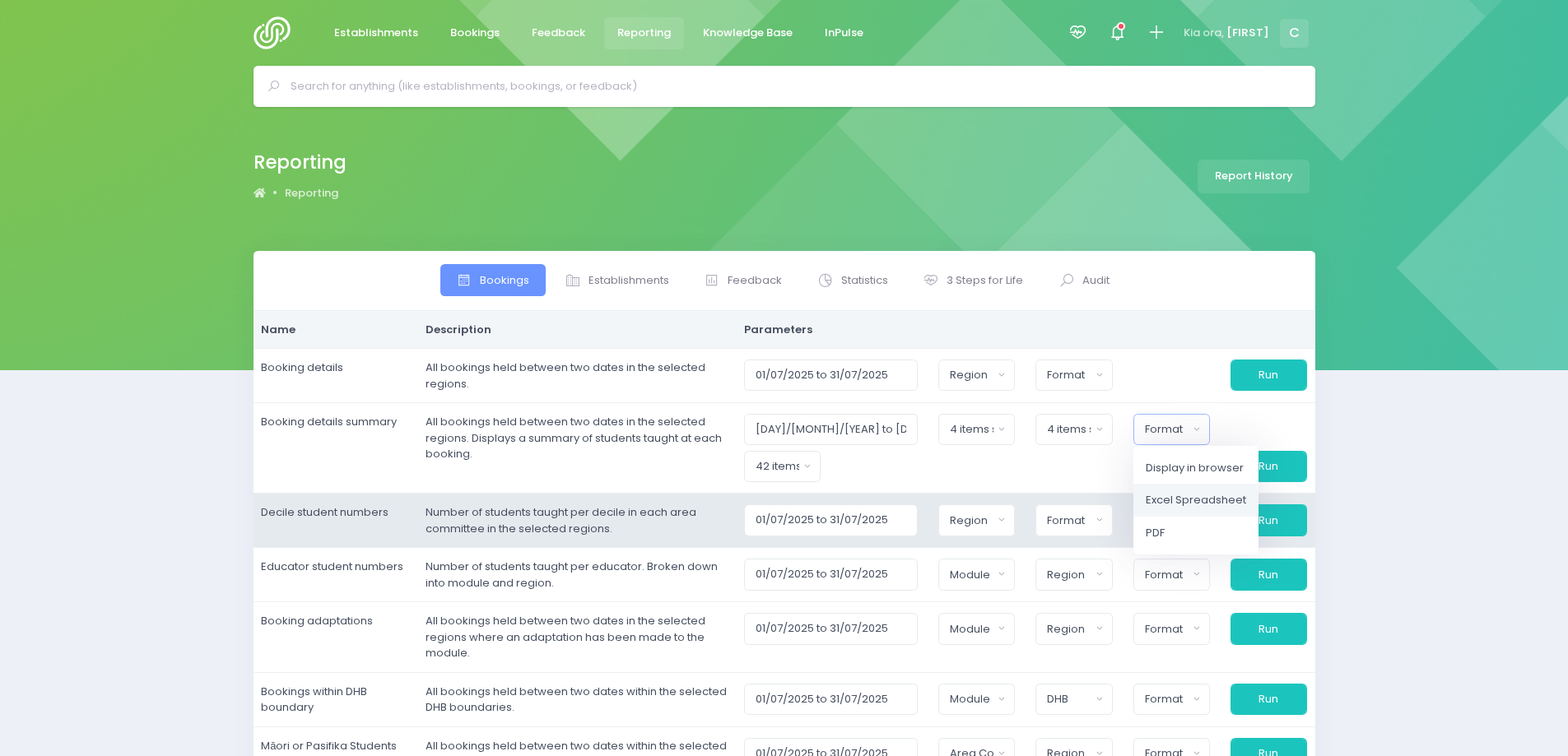 click on "Excel Spreadsheet" at bounding box center (1196, 500) 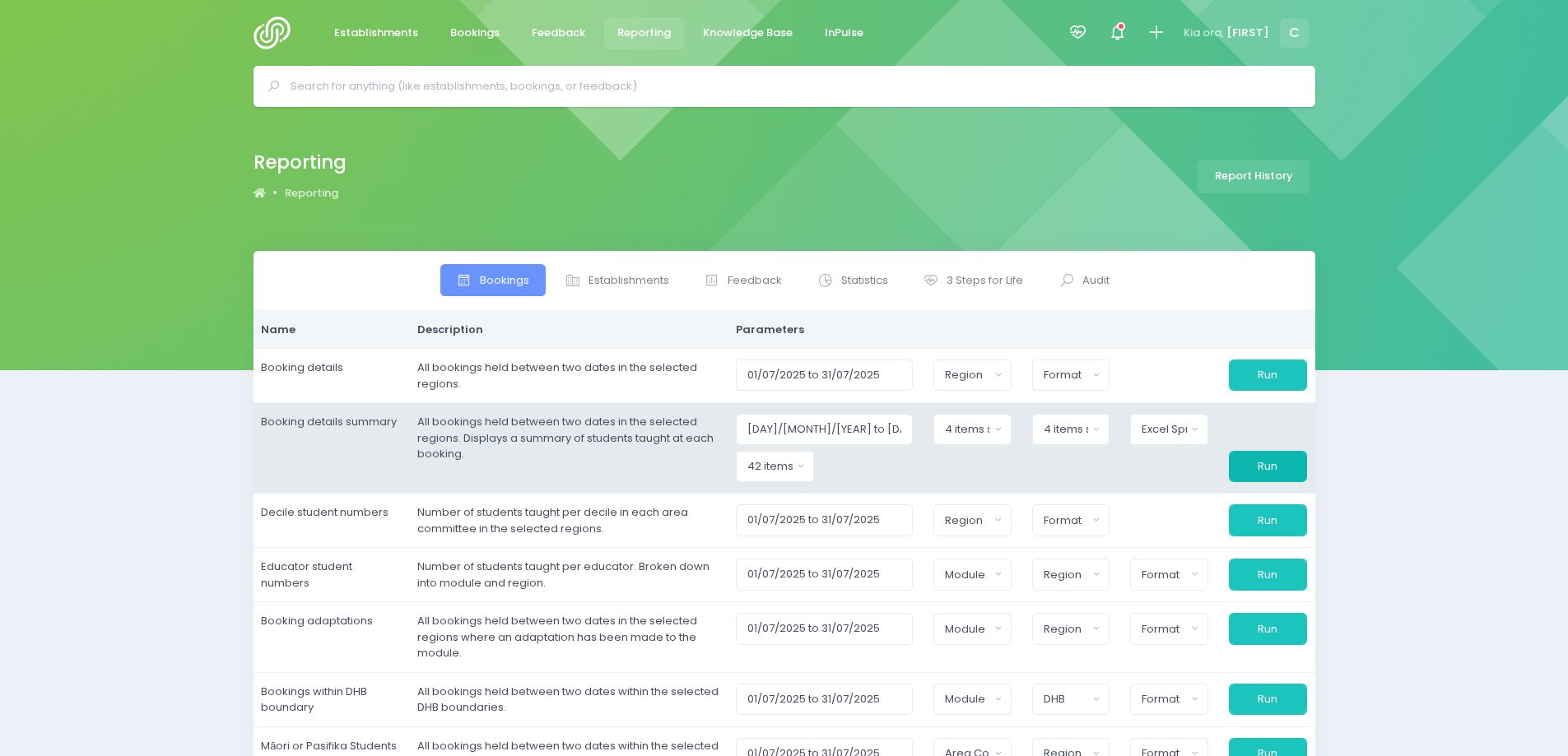 click on "Run" at bounding box center (1268, 375) 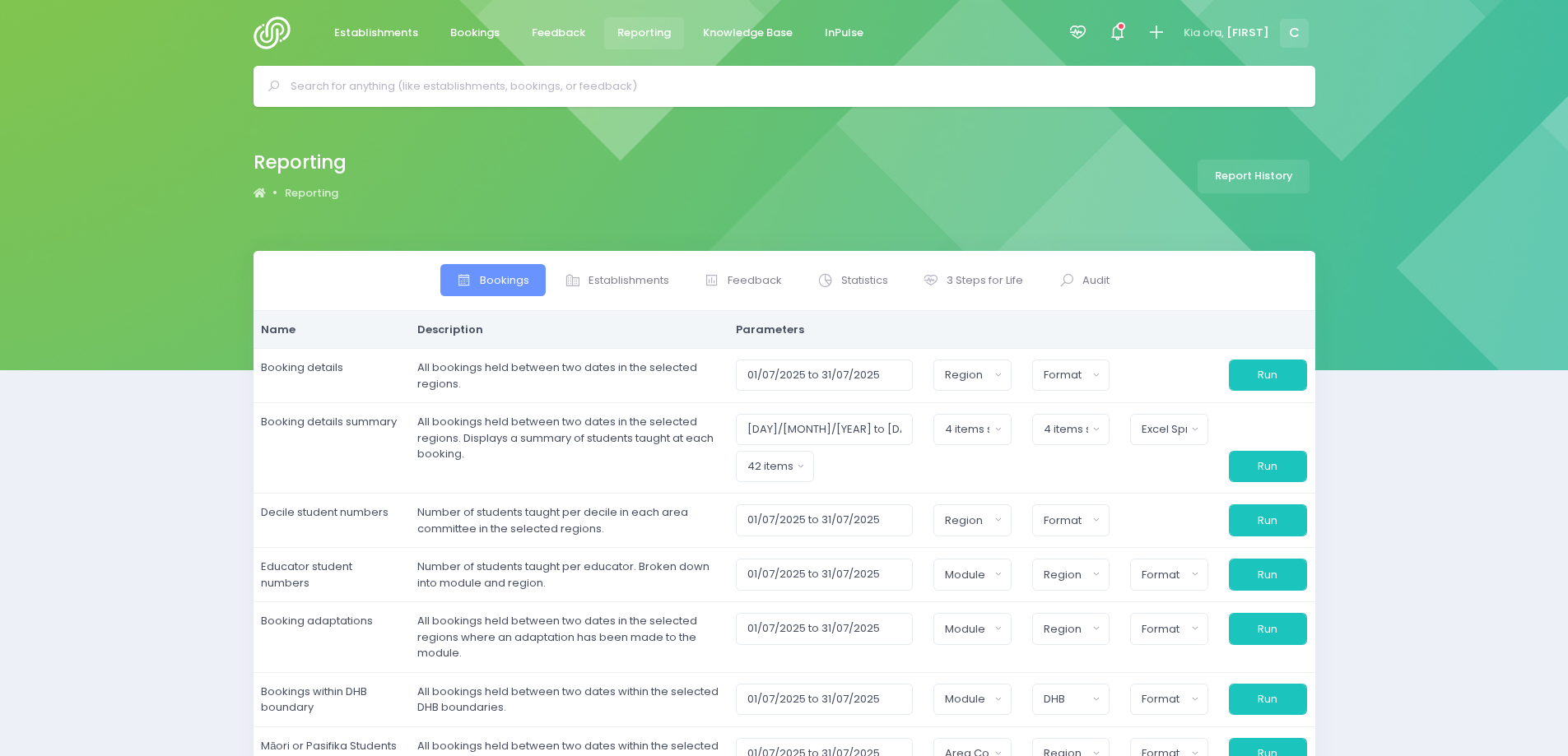 click on "Bookings
Establishments
Feedback
Statistics Audit" at bounding box center [784, 603] 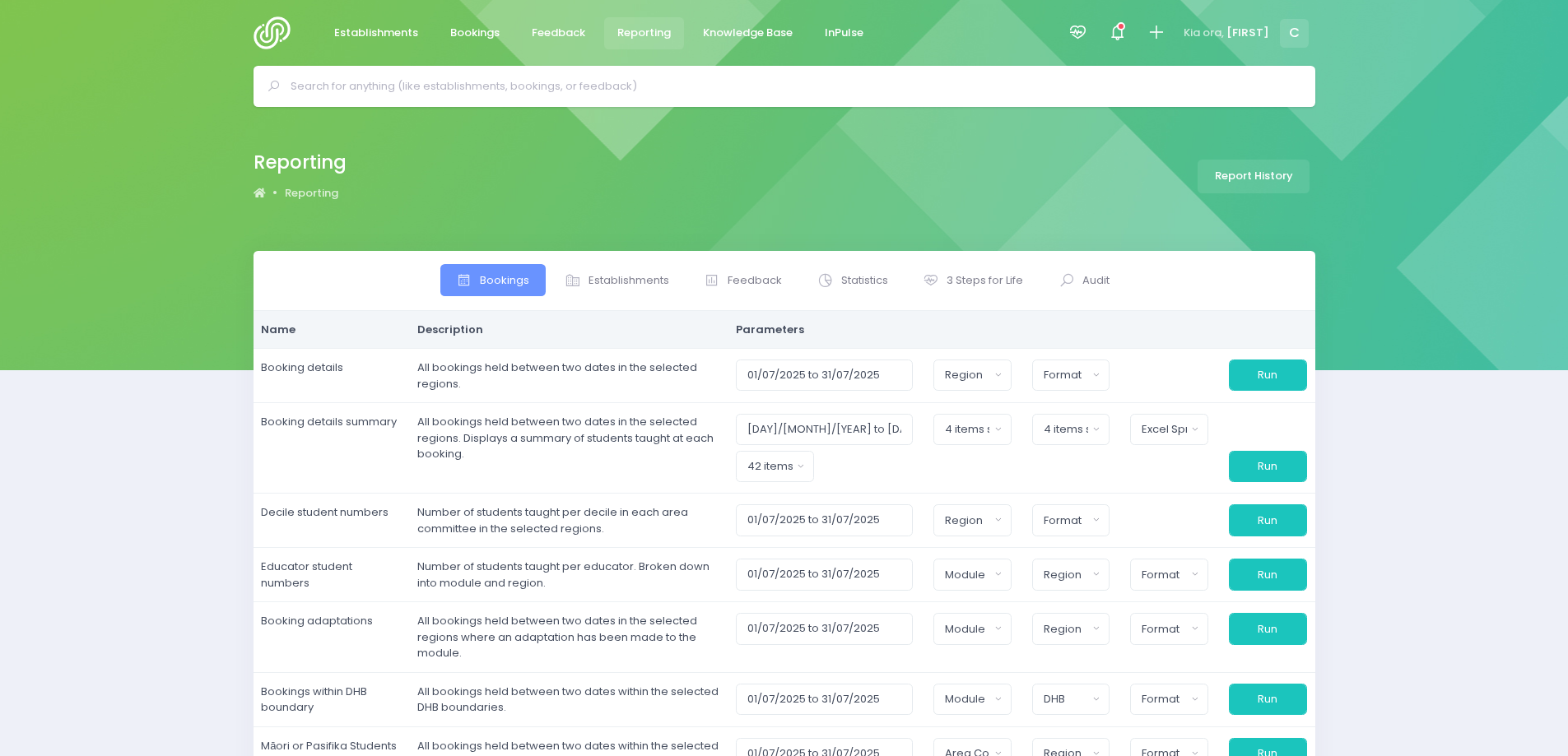 click on "Bookings
Establishments
Feedback
Statistics Audit" at bounding box center [784, 603] 